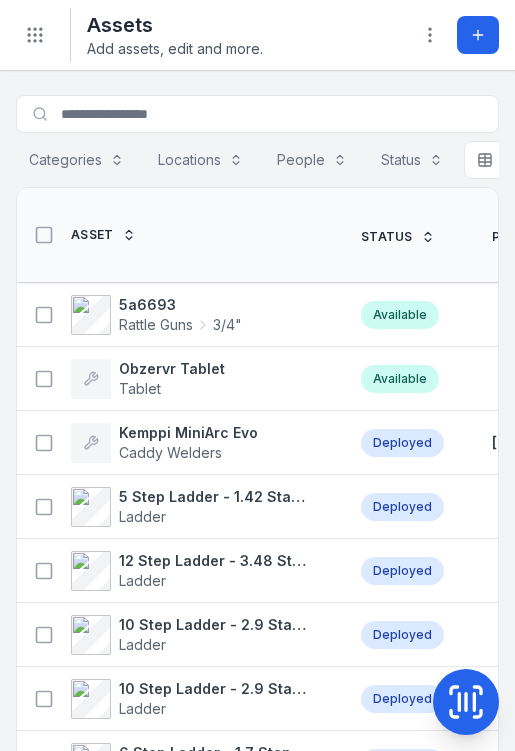 scroll, scrollTop: 0, scrollLeft: 0, axis: both 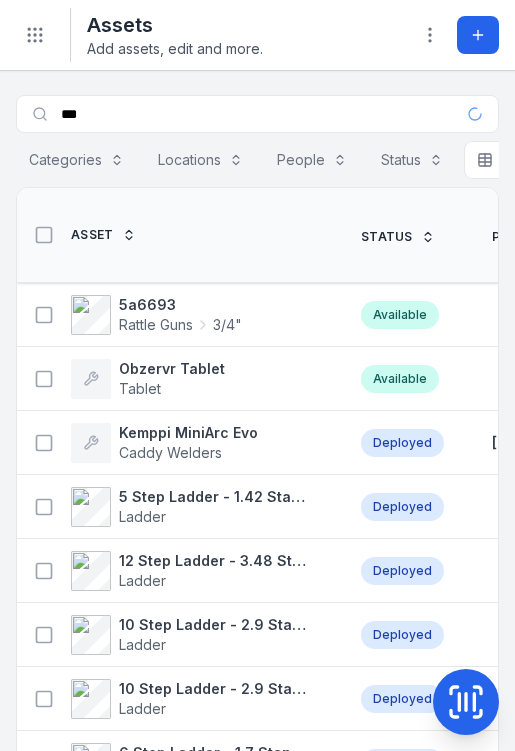 type on "***" 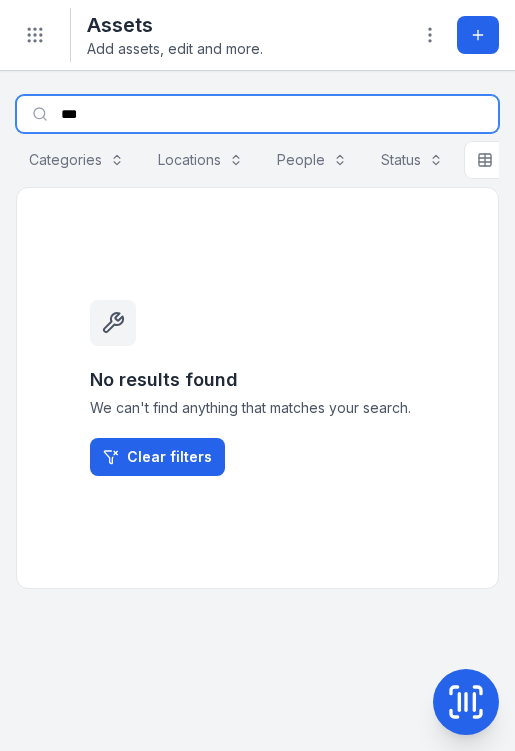 click on "***" at bounding box center (257, 114) 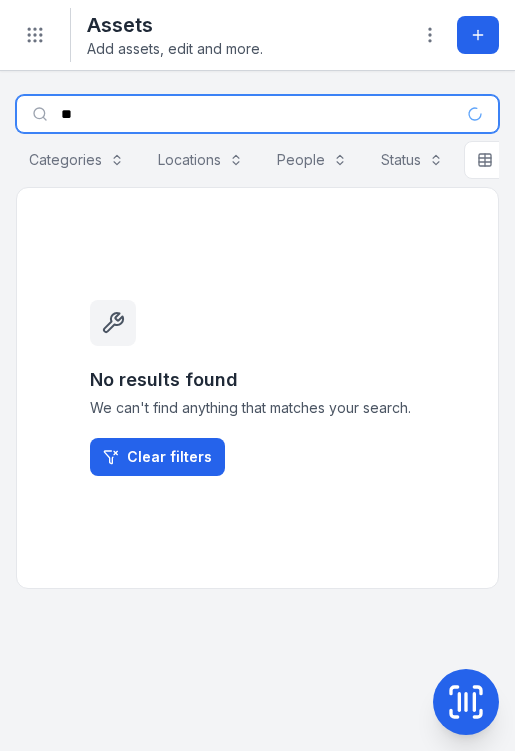 type on "*" 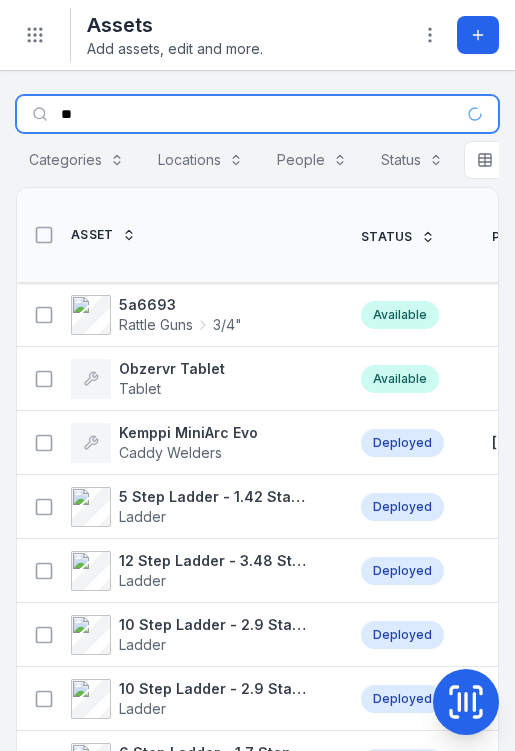 type on "*" 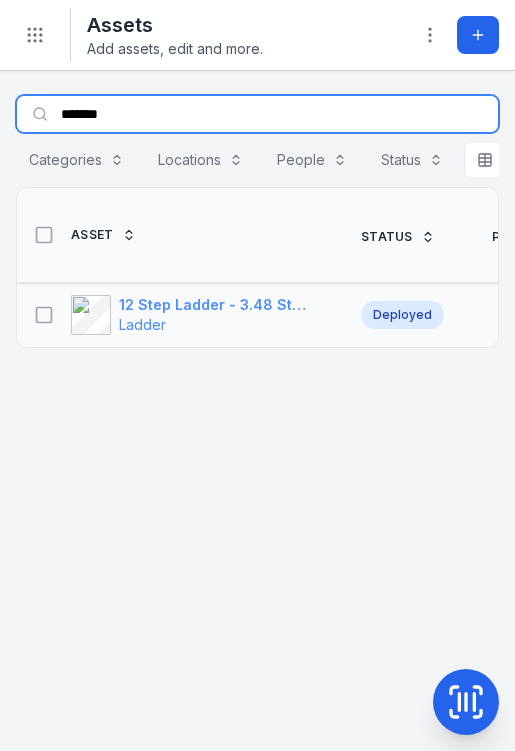 type on "*******" 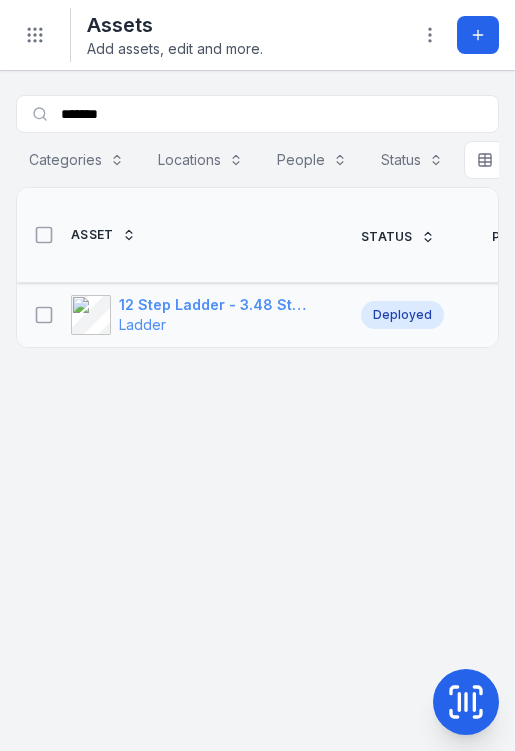click on "Ladder" at bounding box center (216, 325) 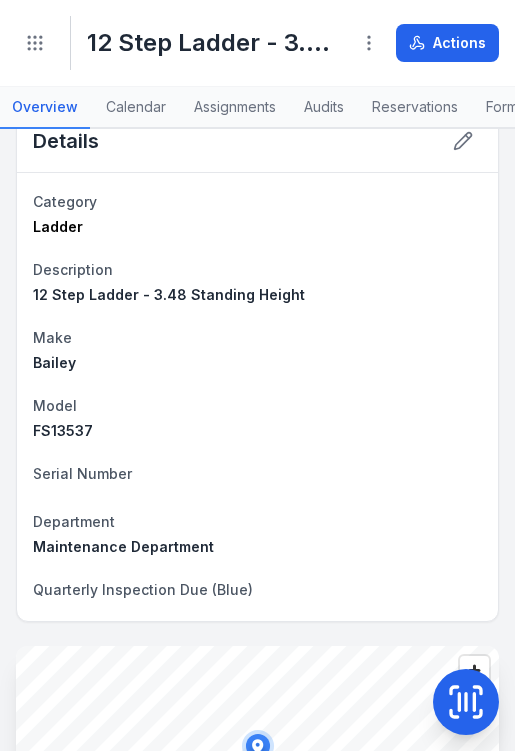 scroll, scrollTop: 0, scrollLeft: 0, axis: both 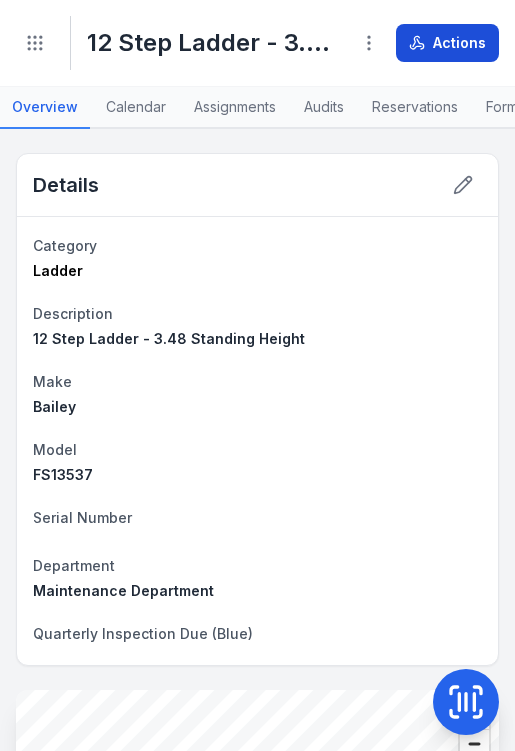 click on "Actions" at bounding box center (447, 43) 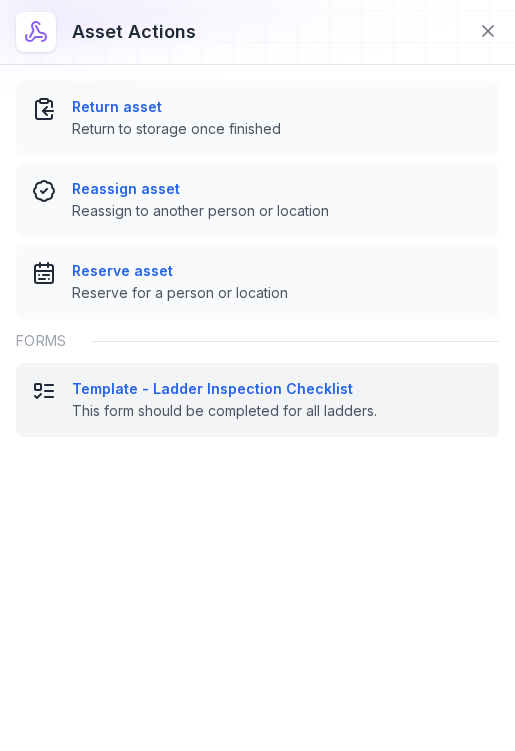 click on "Template - Ladder Inspection Checklist" at bounding box center [277, 389] 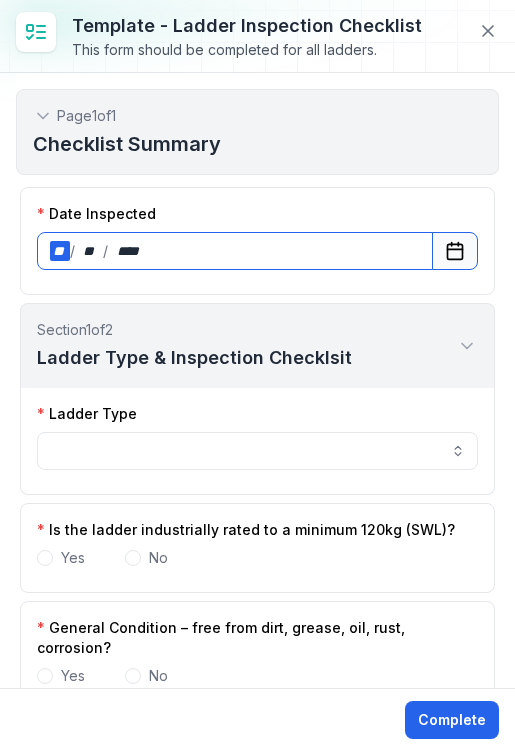 click on "** / ** / ****" at bounding box center (235, 251) 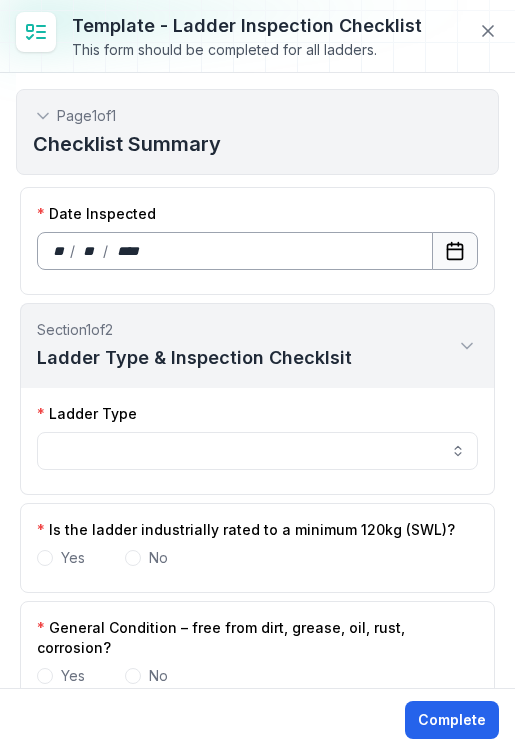 click at bounding box center [455, 251] 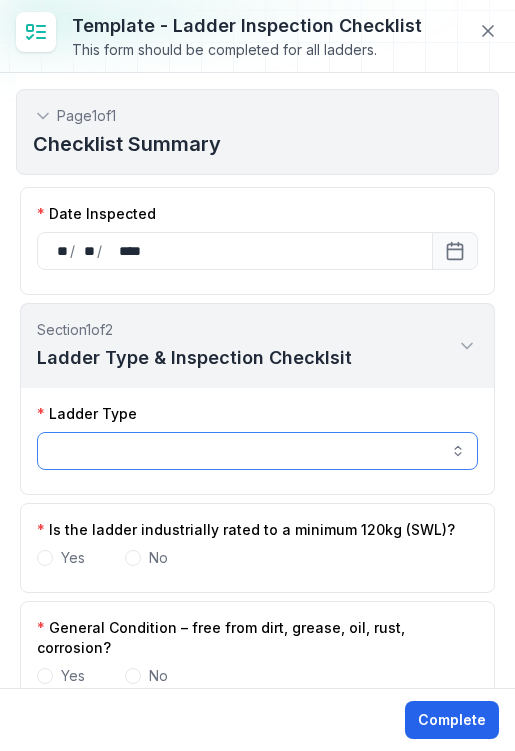 click at bounding box center (257, 451) 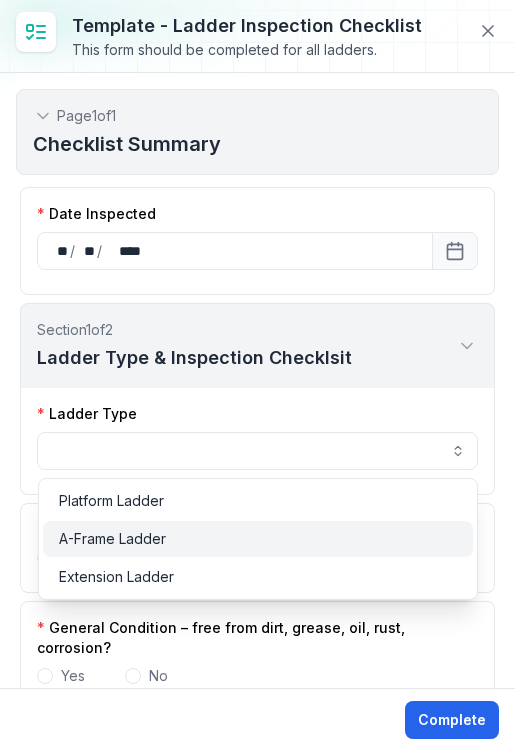 click on "A-Frame Ladder" at bounding box center (258, 539) 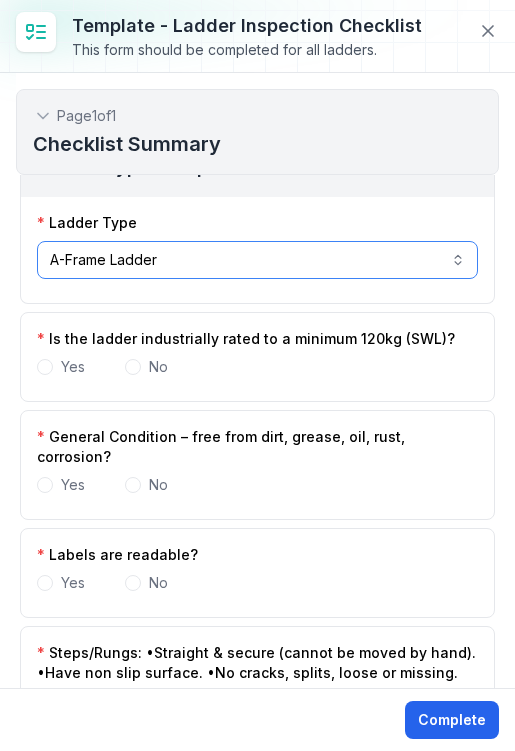 scroll, scrollTop: 270, scrollLeft: 0, axis: vertical 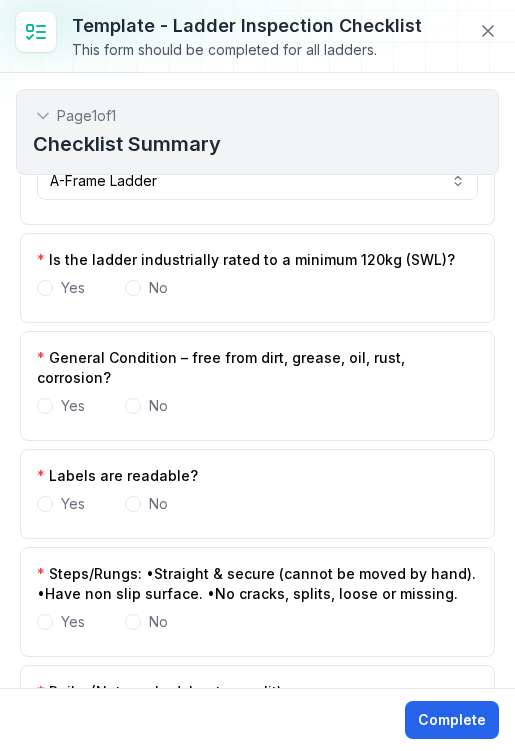 click on "Yes" at bounding box center (61, 288) 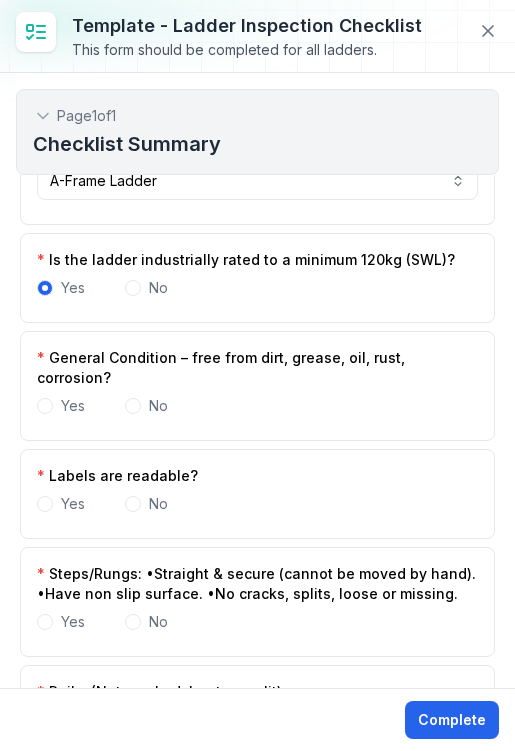 click at bounding box center (45, 406) 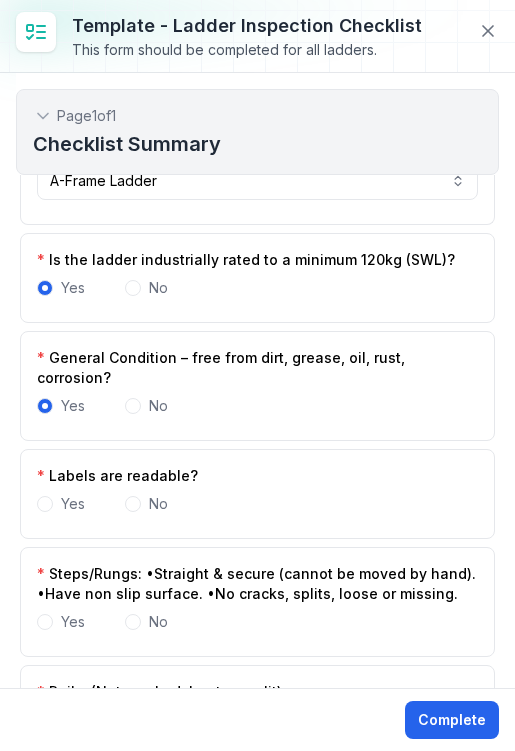 click at bounding box center [45, 504] 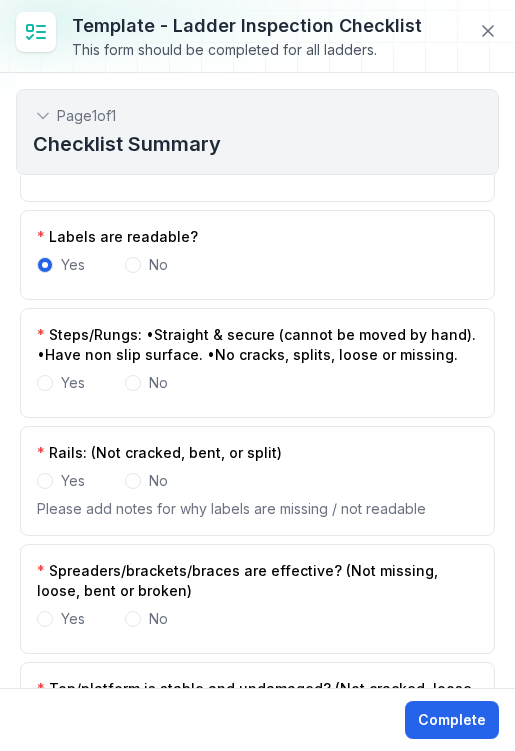 scroll, scrollTop: 528, scrollLeft: 0, axis: vertical 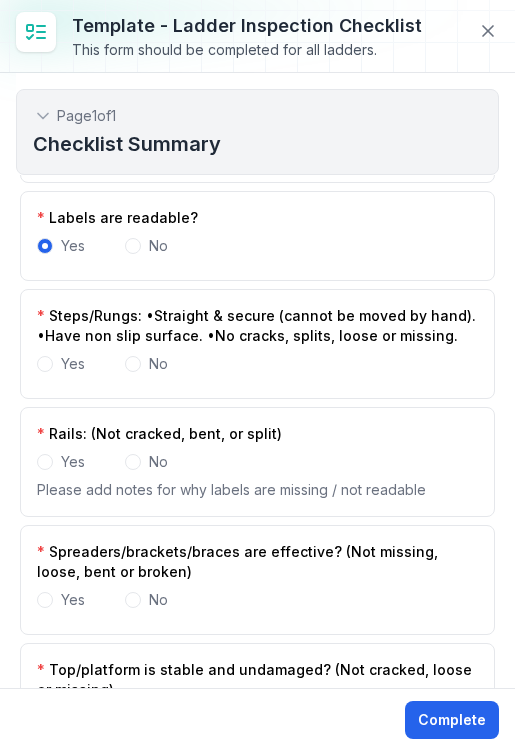 click on "Yes" at bounding box center (61, 364) 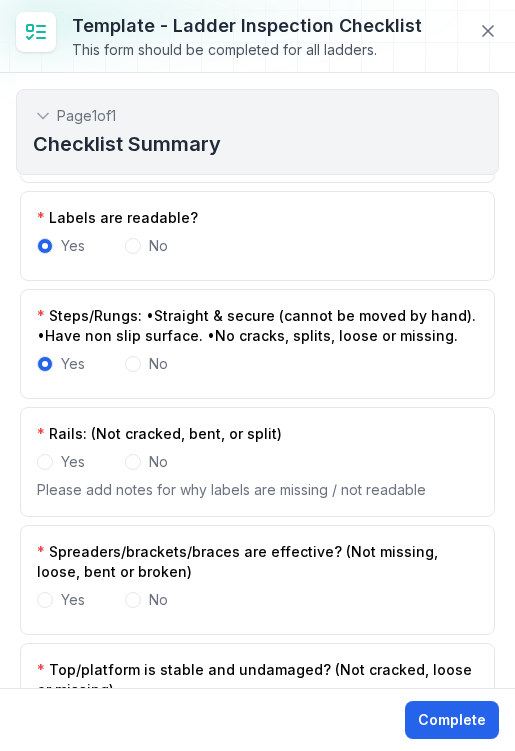 click at bounding box center (45, 462) 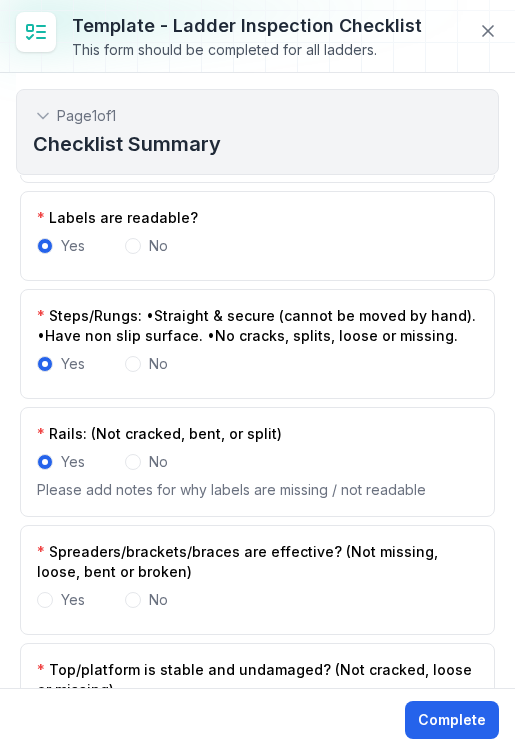 scroll, scrollTop: 894, scrollLeft: 0, axis: vertical 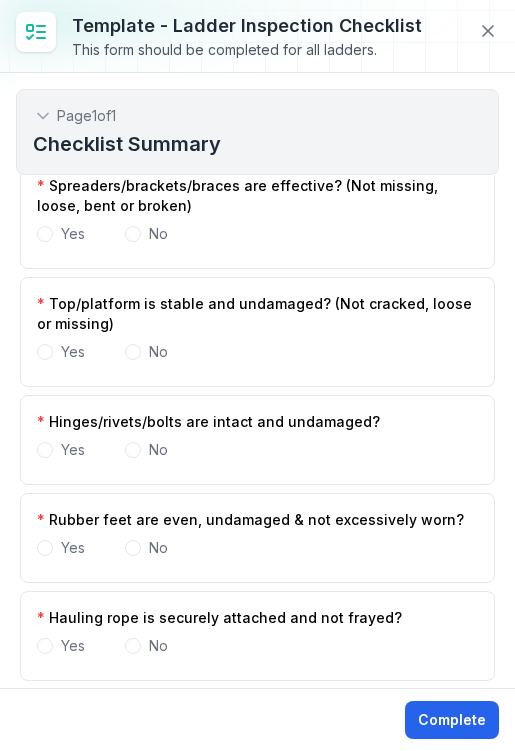 click at bounding box center [45, 352] 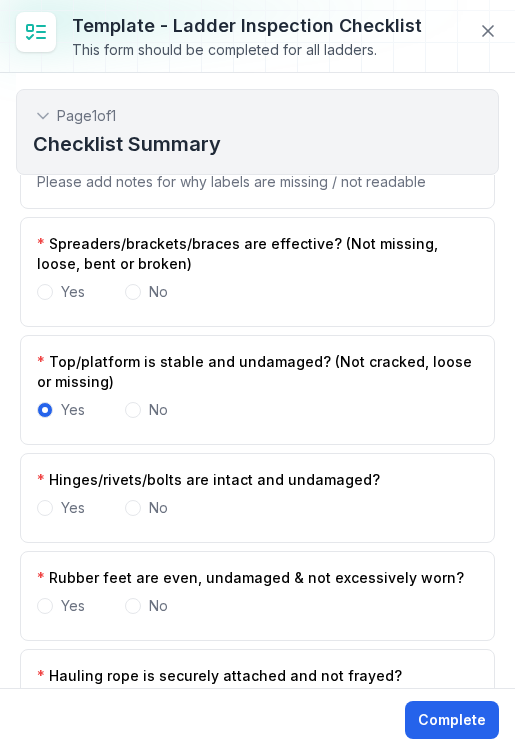 scroll, scrollTop: 814, scrollLeft: 0, axis: vertical 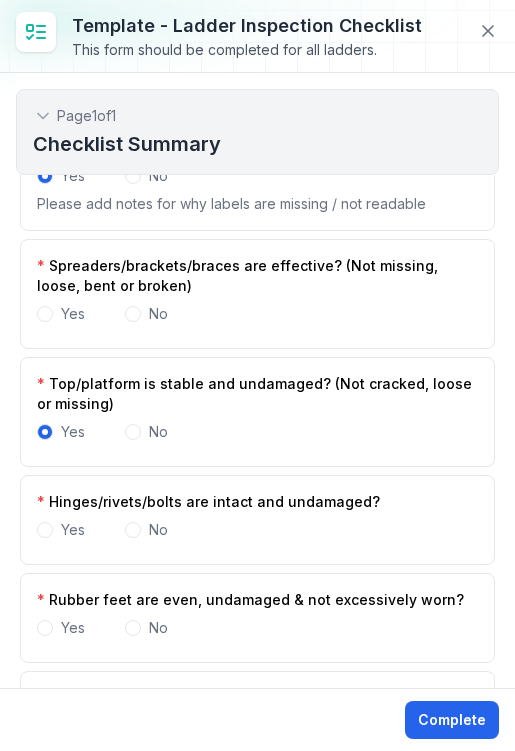 click at bounding box center [45, 314] 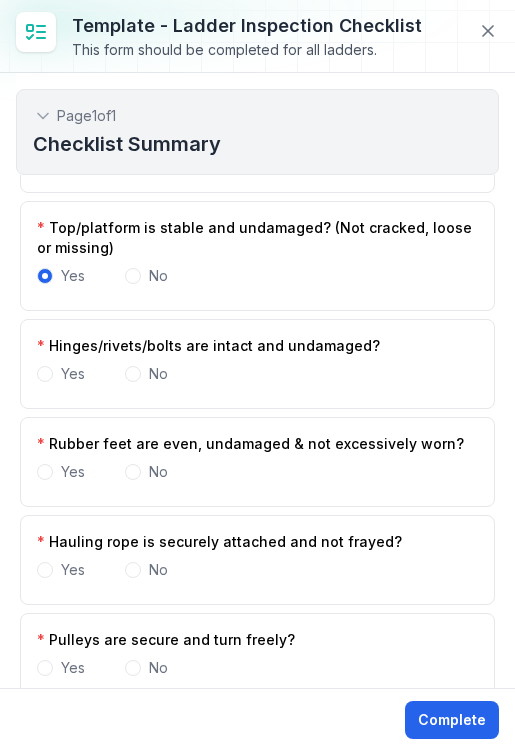scroll, scrollTop: 986, scrollLeft: 0, axis: vertical 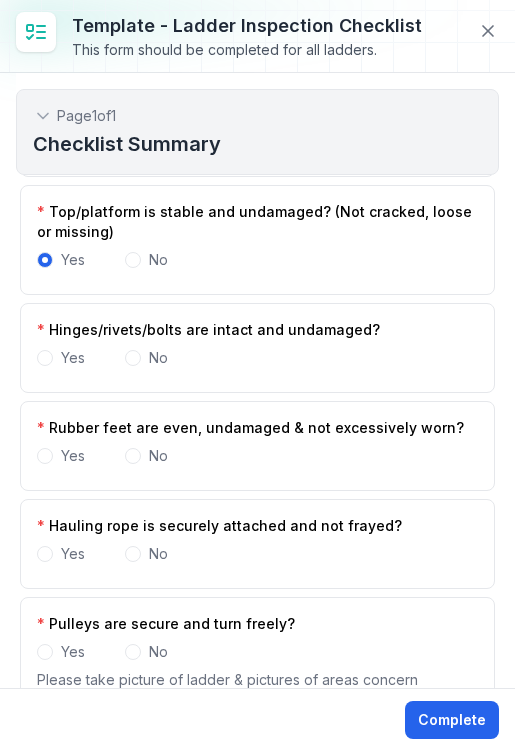 click at bounding box center [45, 358] 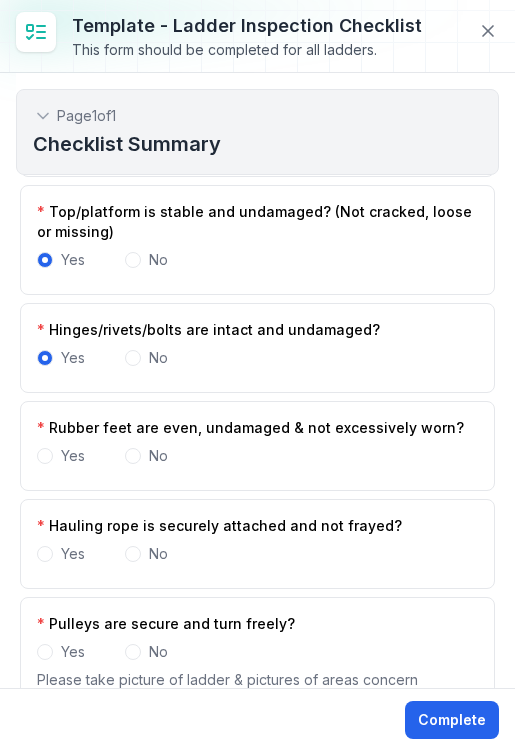 click at bounding box center [45, 456] 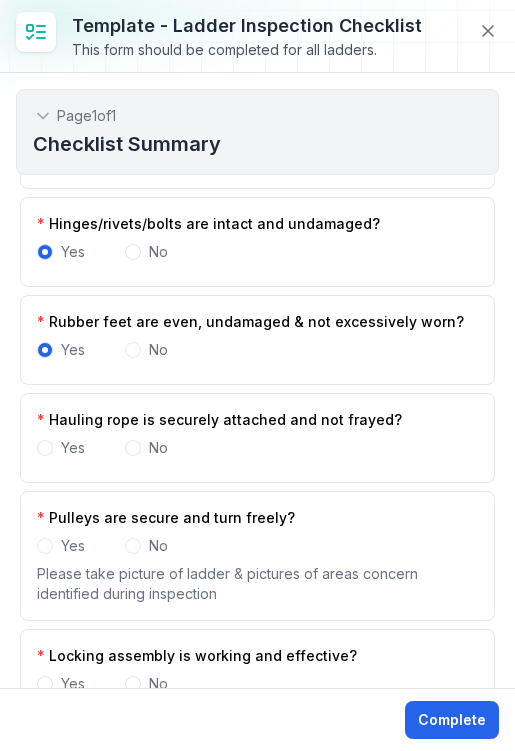 scroll, scrollTop: 1313, scrollLeft: 0, axis: vertical 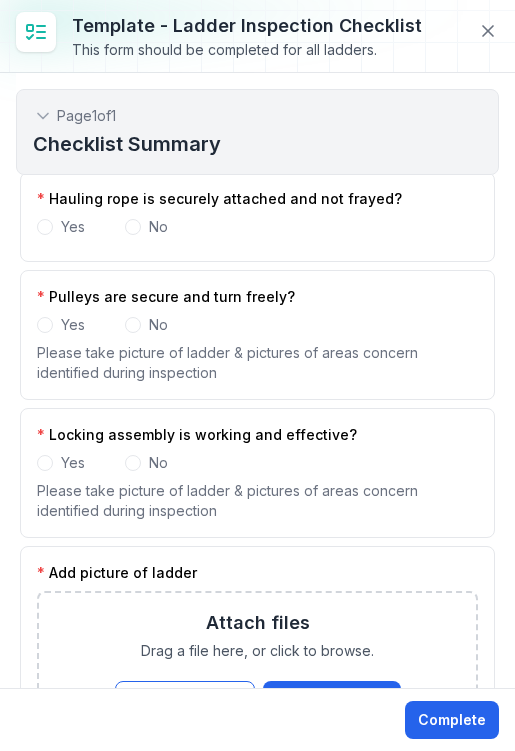 click at bounding box center [45, 227] 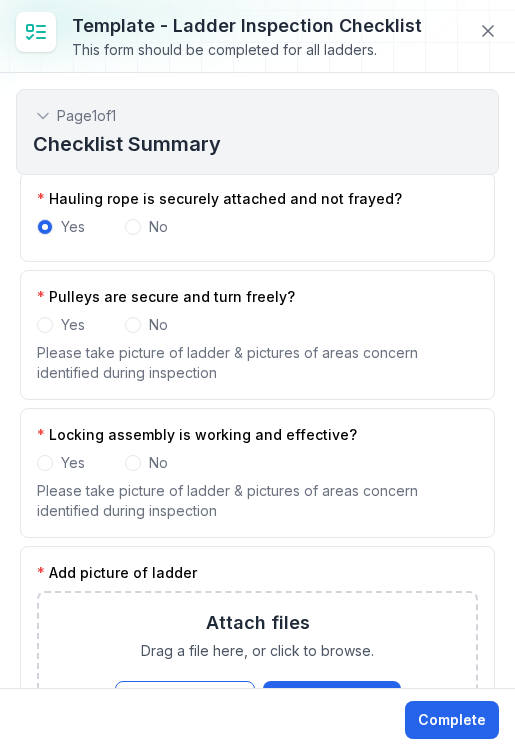 click at bounding box center [45, 325] 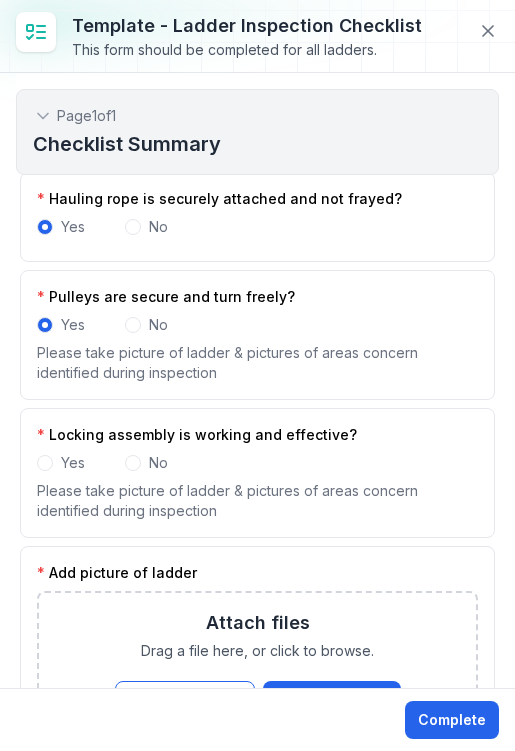 click at bounding box center [45, 463] 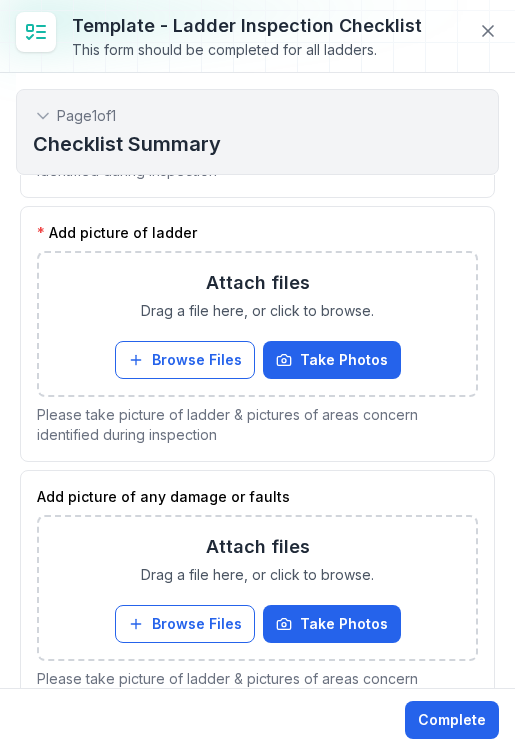 scroll, scrollTop: 1646, scrollLeft: 0, axis: vertical 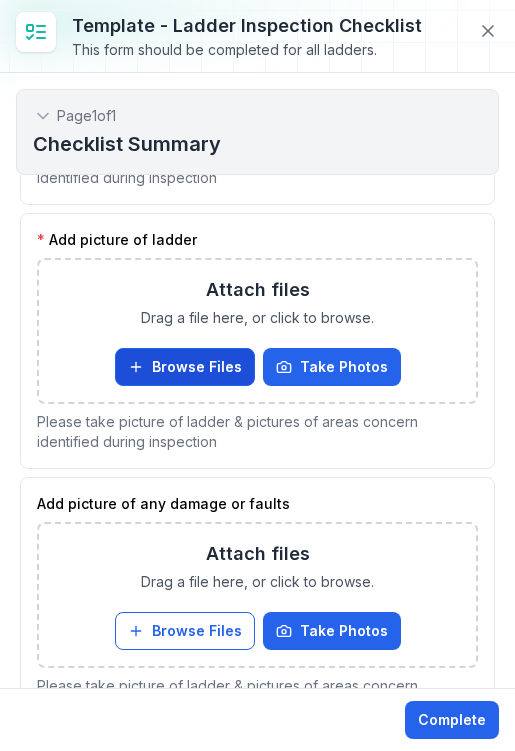 click on "Browse Files" at bounding box center (185, 367) 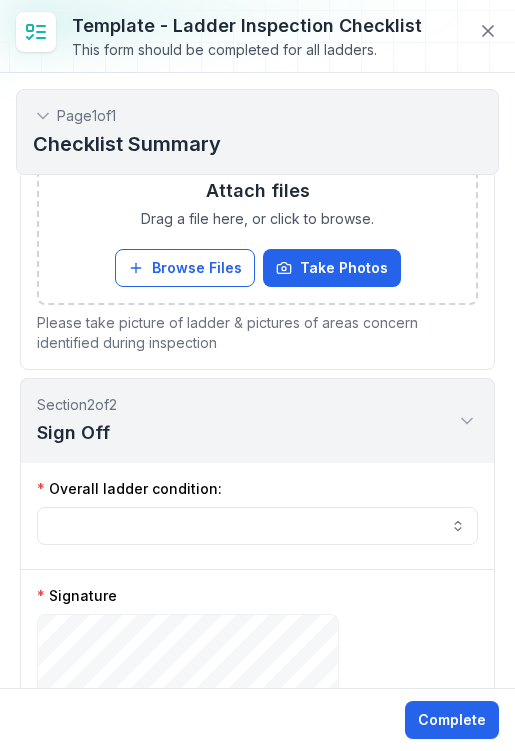 scroll, scrollTop: 2134, scrollLeft: 0, axis: vertical 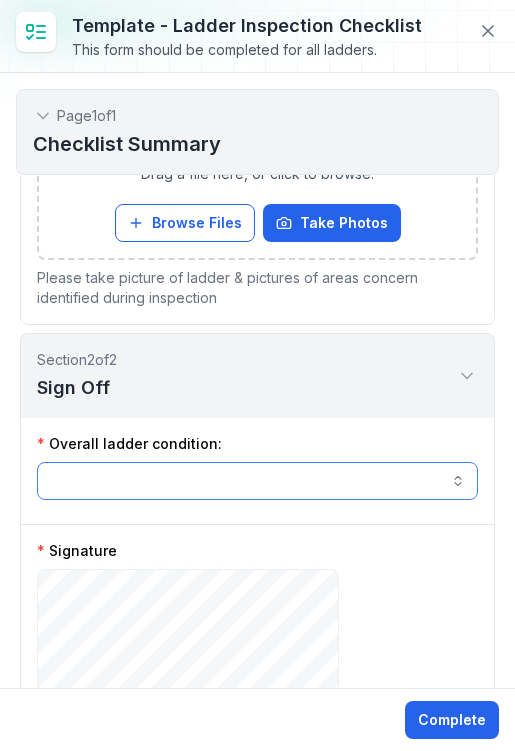 click at bounding box center [257, 481] 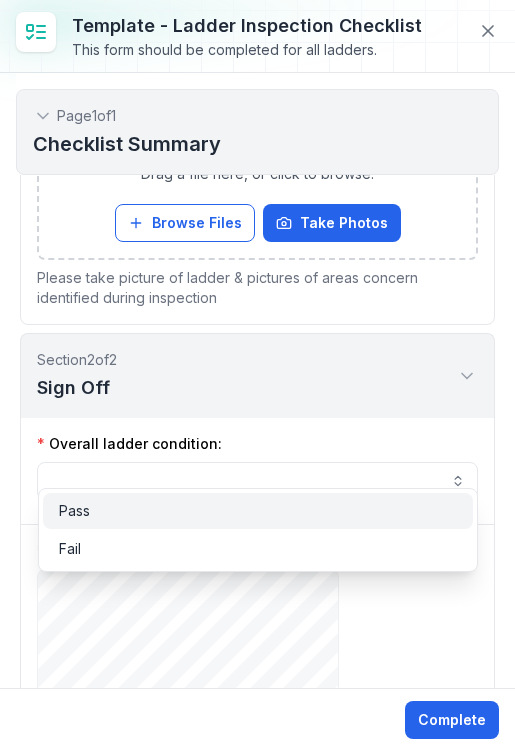 click on "Pass" at bounding box center [258, 511] 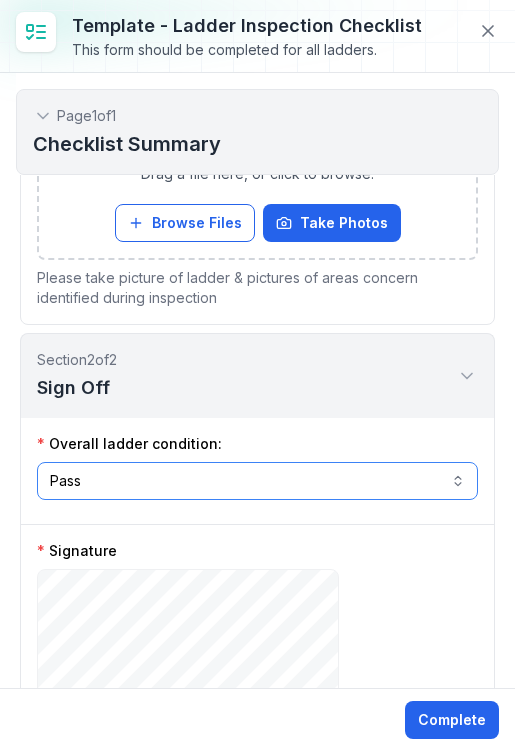scroll, scrollTop: 2304, scrollLeft: 0, axis: vertical 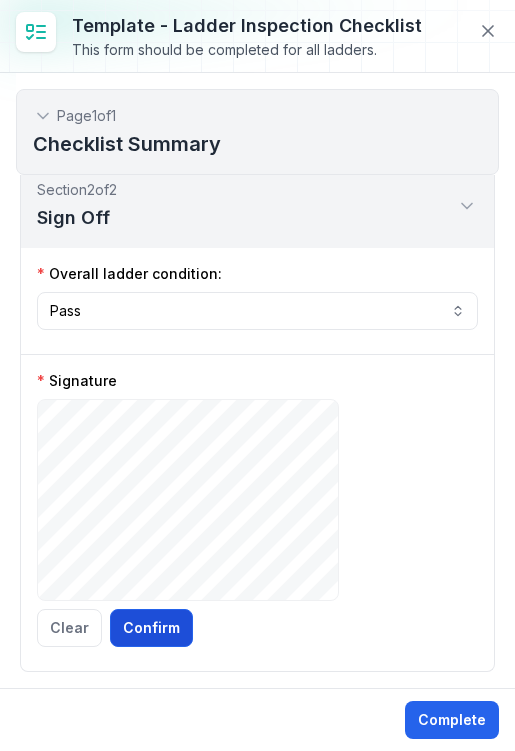 click on "Confirm" at bounding box center [151, 628] 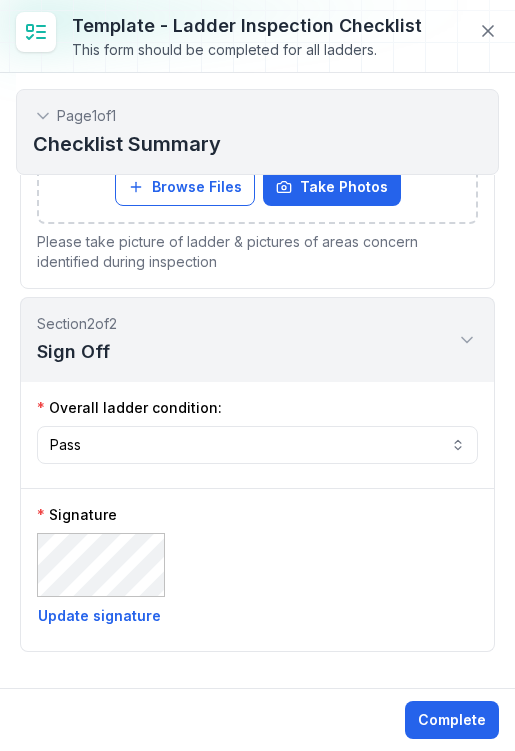 scroll, scrollTop: 2150, scrollLeft: 0, axis: vertical 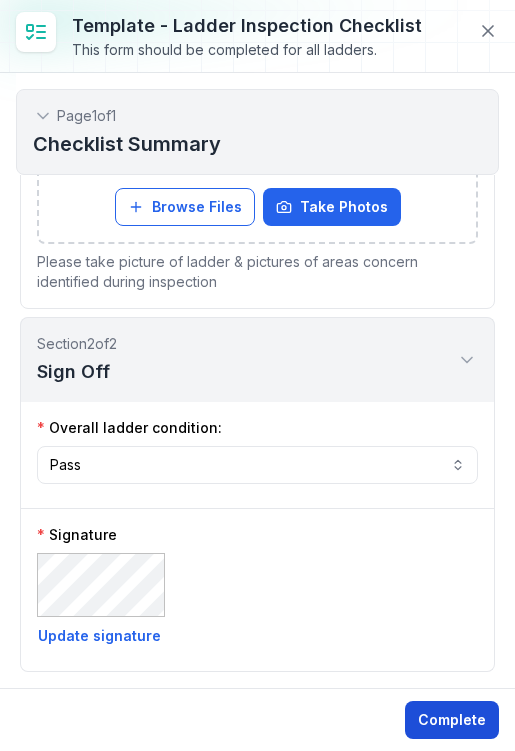 click on "Complete" at bounding box center [452, 720] 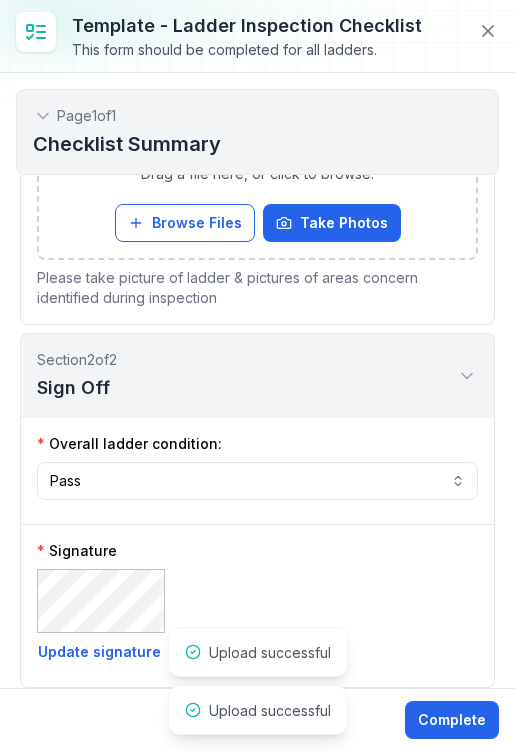 scroll, scrollTop: 2166, scrollLeft: 0, axis: vertical 